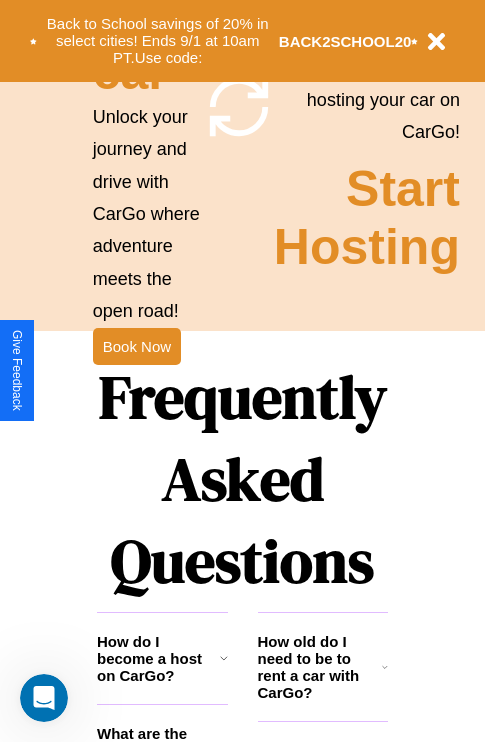 scroll, scrollTop: 2423, scrollLeft: 0, axis: vertical 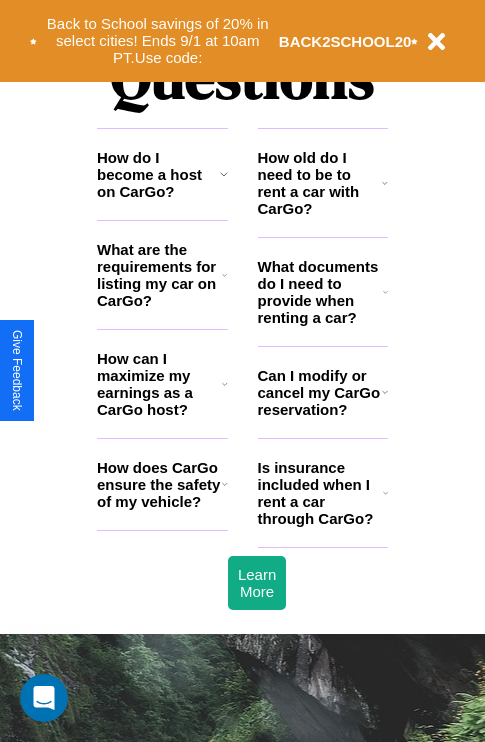 click 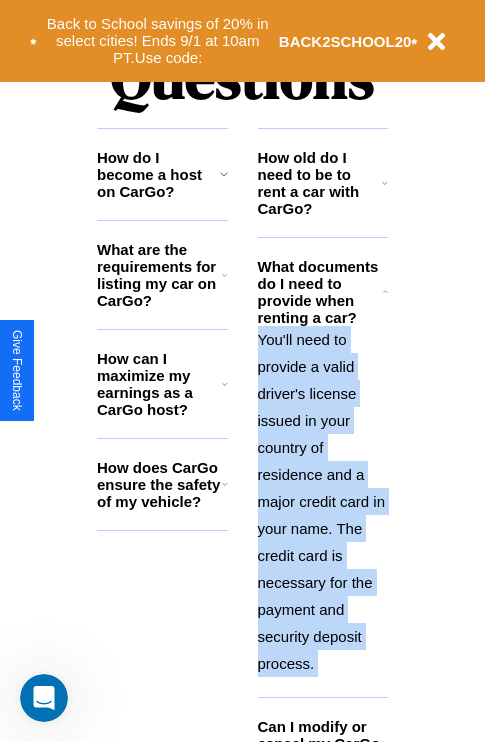 click on "You'll need to provide a valid driver's license issued in your country of residence and a major credit card in your name. The credit card is necessary for the payment and security deposit process." at bounding box center [323, 501] 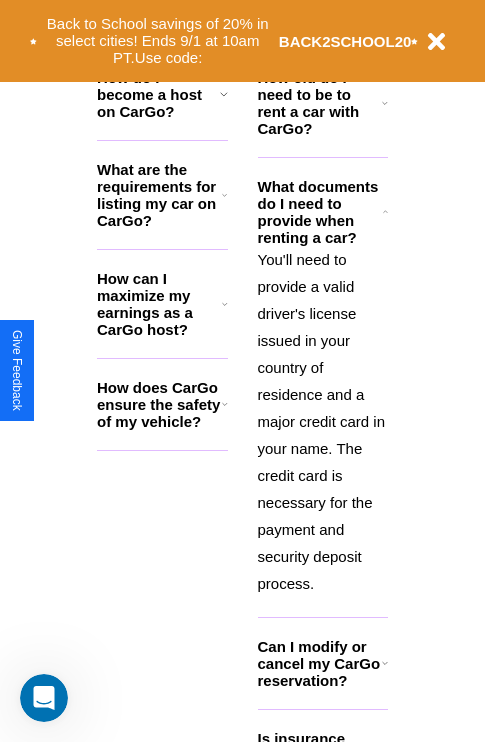 click on "Can I modify or cancel my CarGo reservation?" at bounding box center (320, 663) 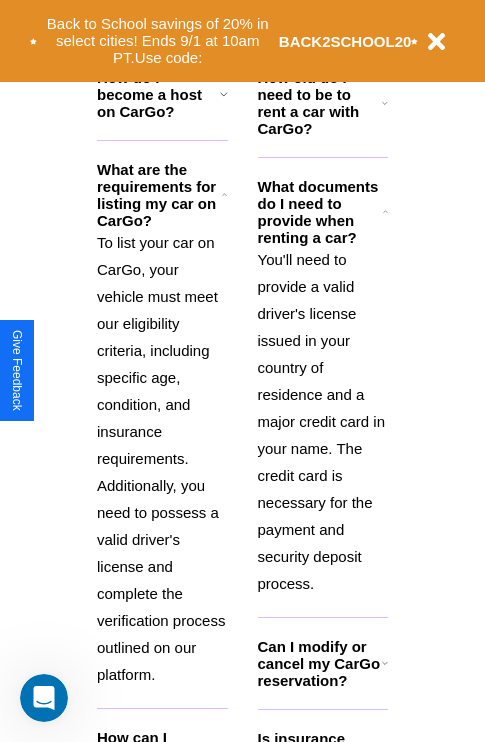 click on "You'll need to provide a valid driver's license issued in your country of residence and a major credit card in your name. The credit card is necessary for the payment and security deposit process." at bounding box center (323, 421) 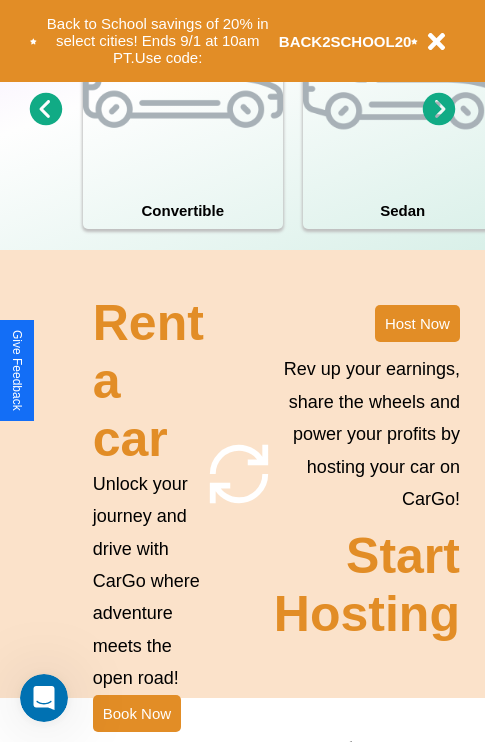 scroll, scrollTop: 1558, scrollLeft: 0, axis: vertical 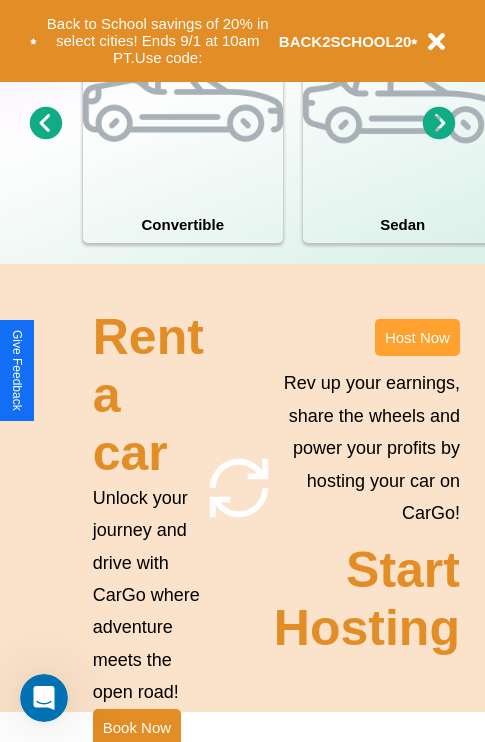 click on "Host Now" at bounding box center (417, 337) 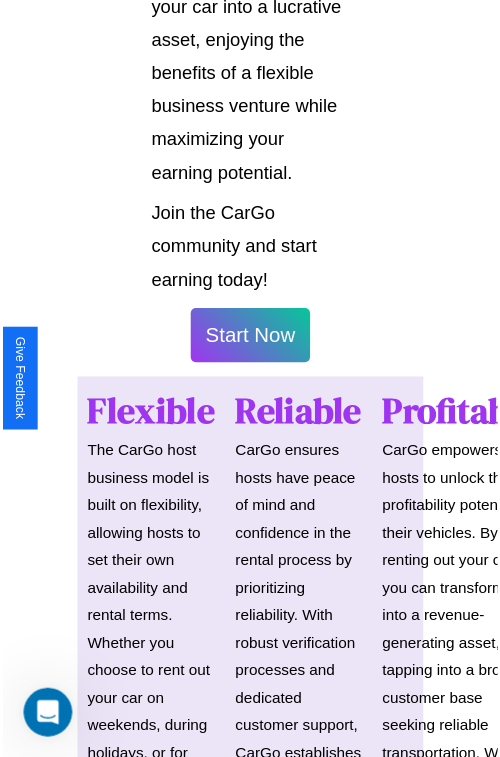 scroll, scrollTop: 1417, scrollLeft: 0, axis: vertical 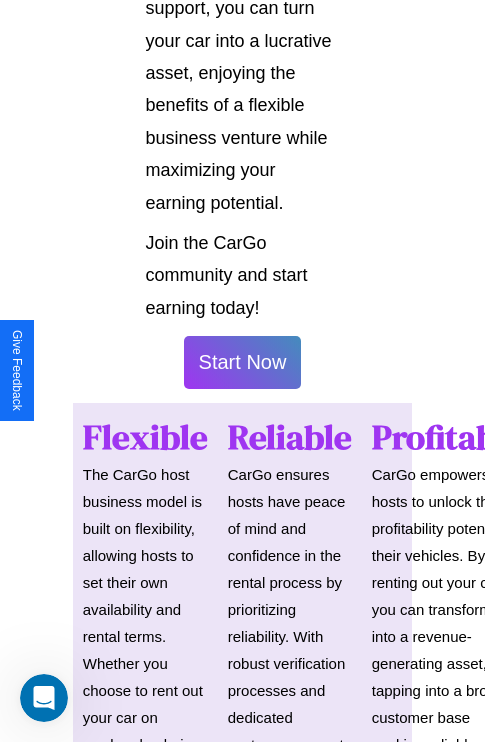 click on "Start Now" at bounding box center (243, 362) 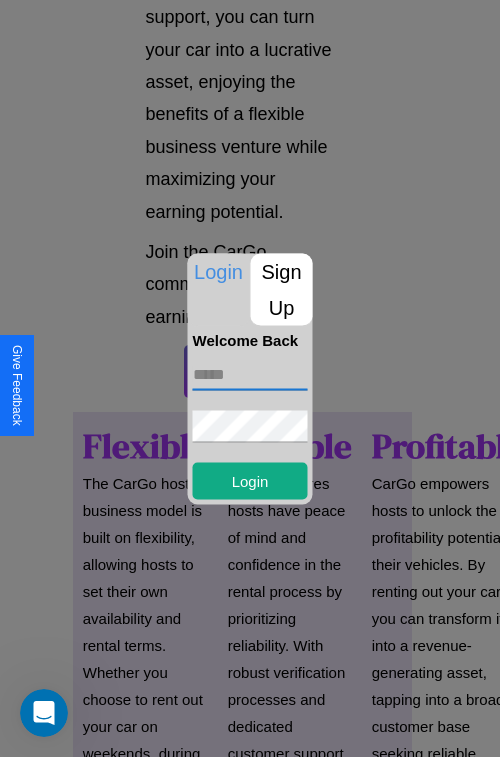 click at bounding box center (250, 374) 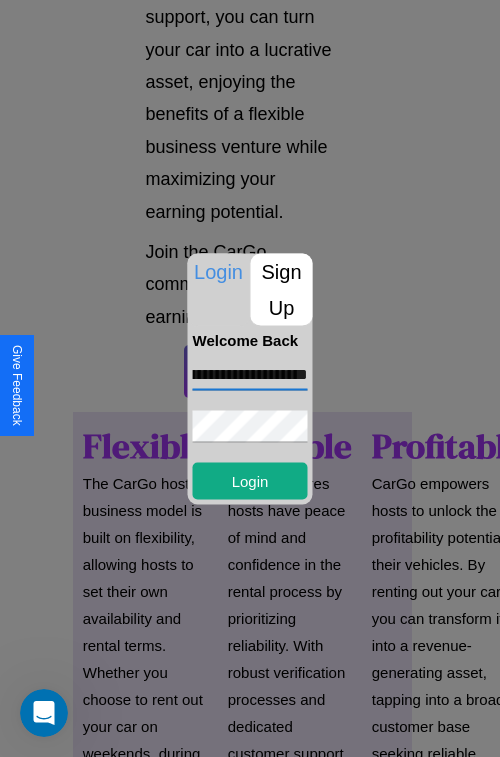 scroll, scrollTop: 0, scrollLeft: 74, axis: horizontal 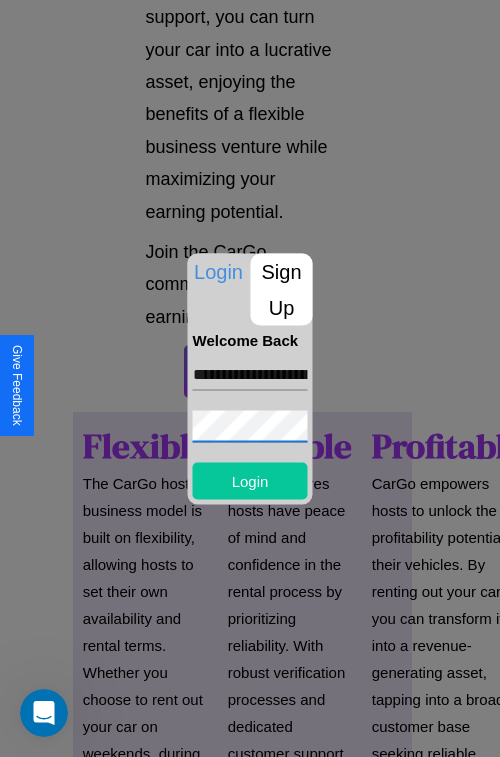 click on "Login" at bounding box center [250, 480] 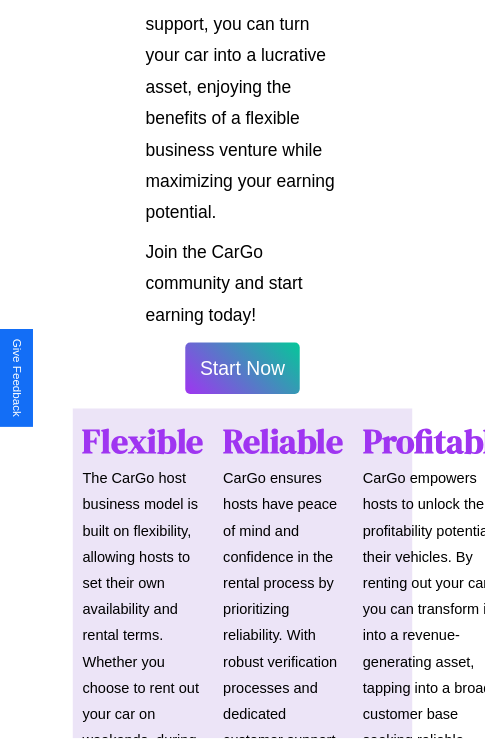 scroll, scrollTop: 1419, scrollLeft: 0, axis: vertical 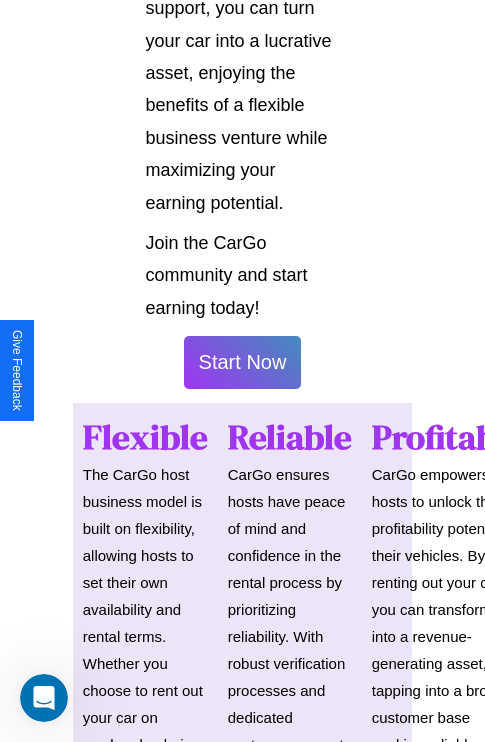 click on "Start Now" at bounding box center [243, 362] 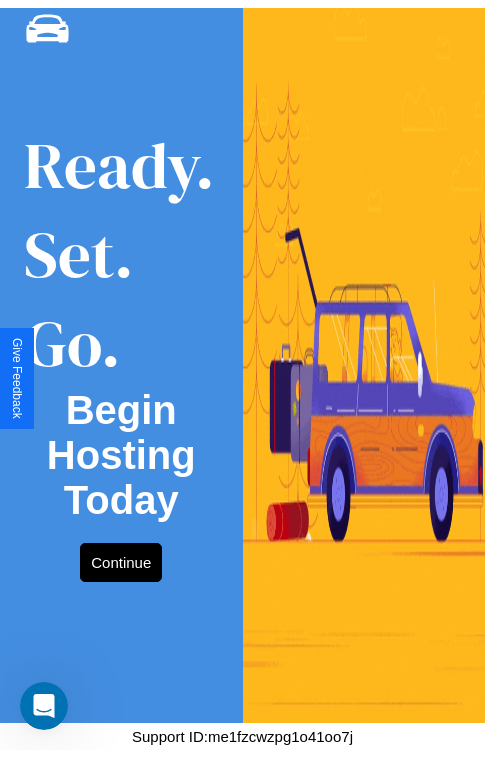 scroll, scrollTop: 0, scrollLeft: 0, axis: both 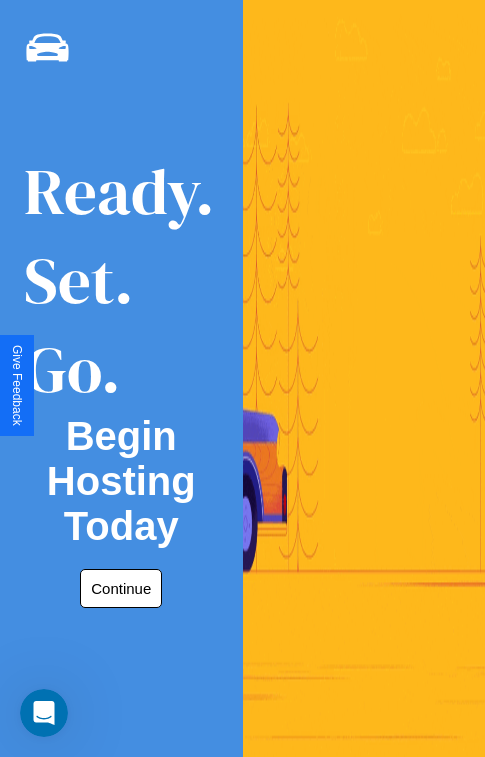 click on "Continue" at bounding box center (121, 588) 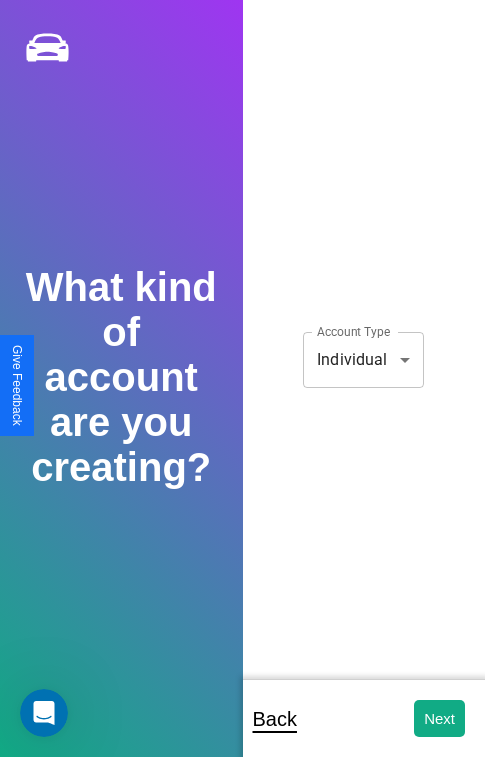 click on "**********" at bounding box center (242, 392) 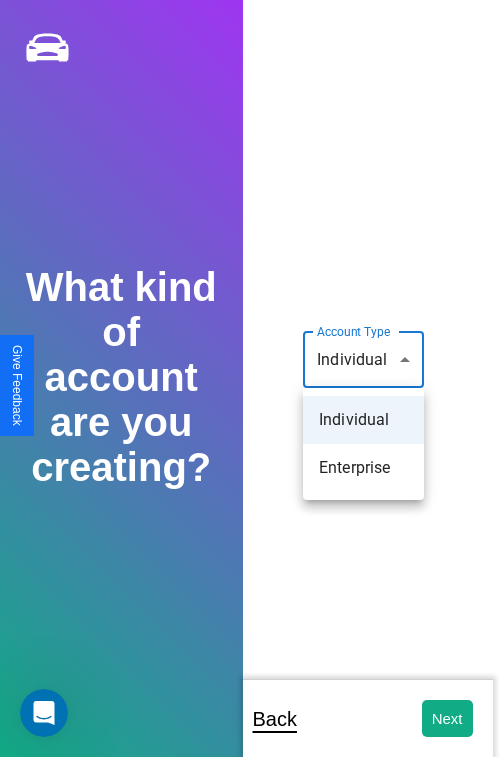 click on "Individual" at bounding box center (363, 420) 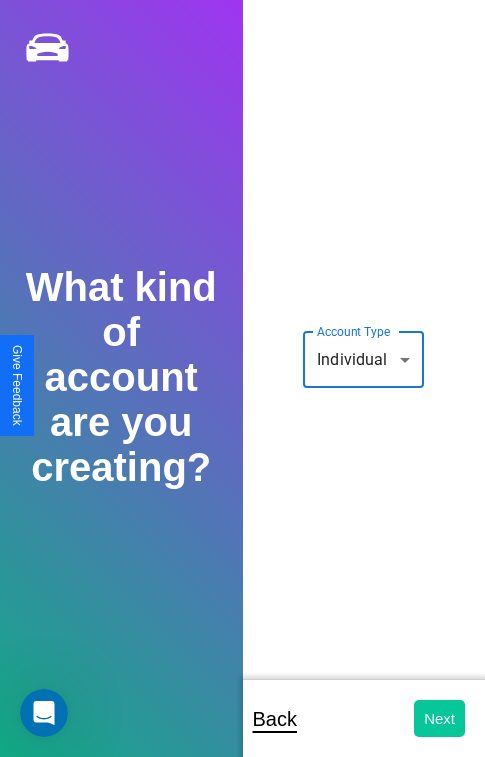click on "Next" at bounding box center [439, 718] 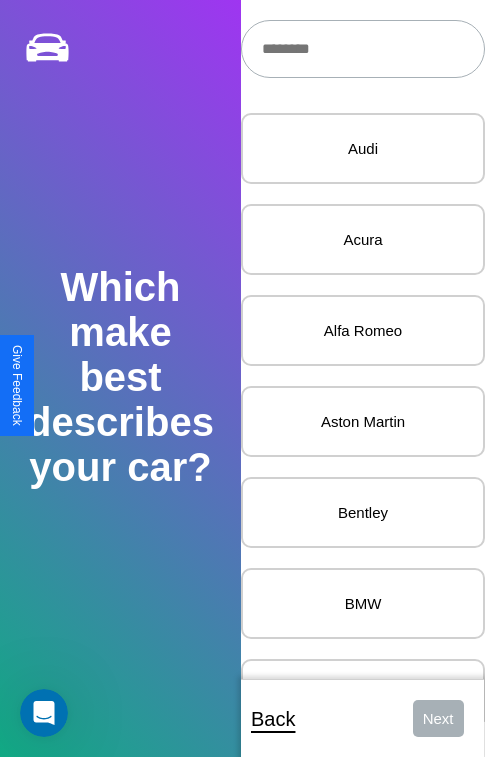 scroll, scrollTop: 27, scrollLeft: 0, axis: vertical 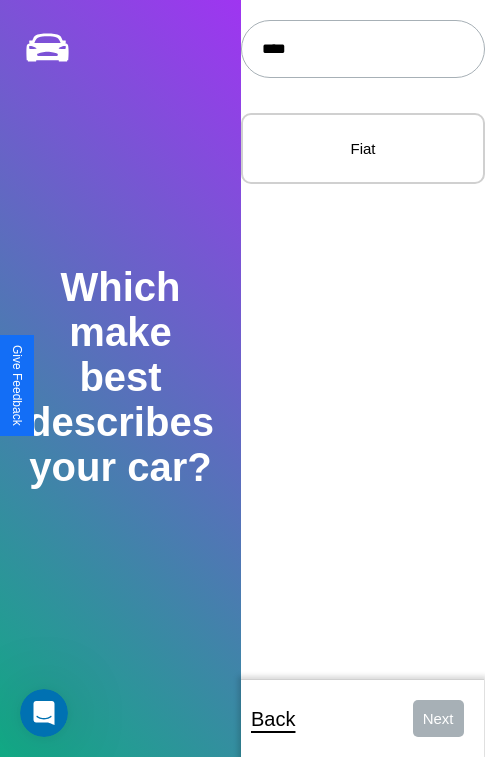 type on "****" 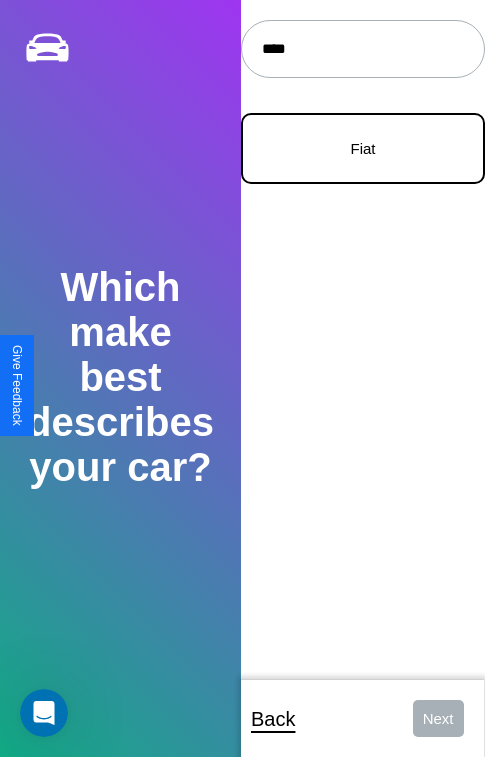 click on "Fiat" at bounding box center (363, 148) 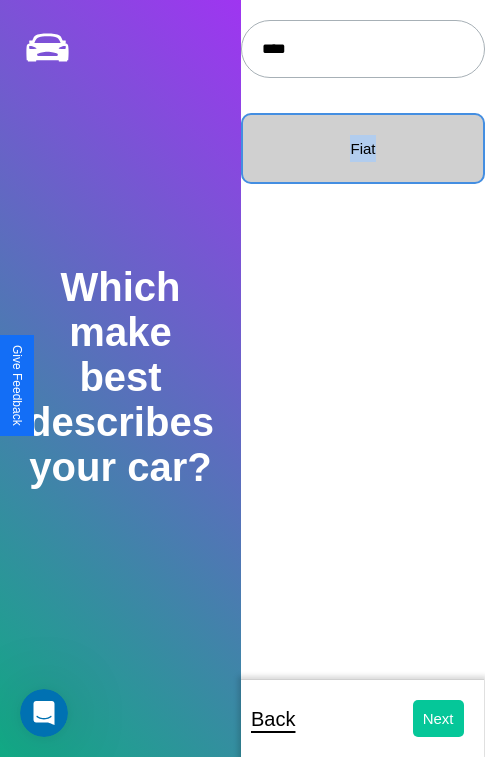 click on "Next" at bounding box center [438, 718] 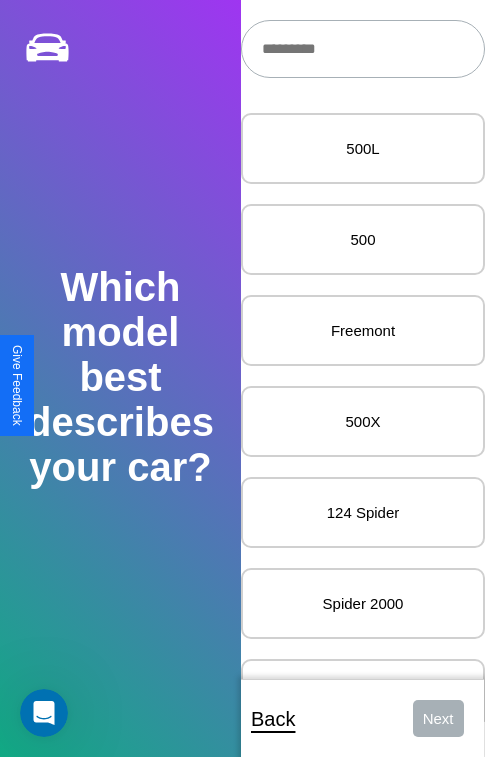 scroll, scrollTop: 27, scrollLeft: 0, axis: vertical 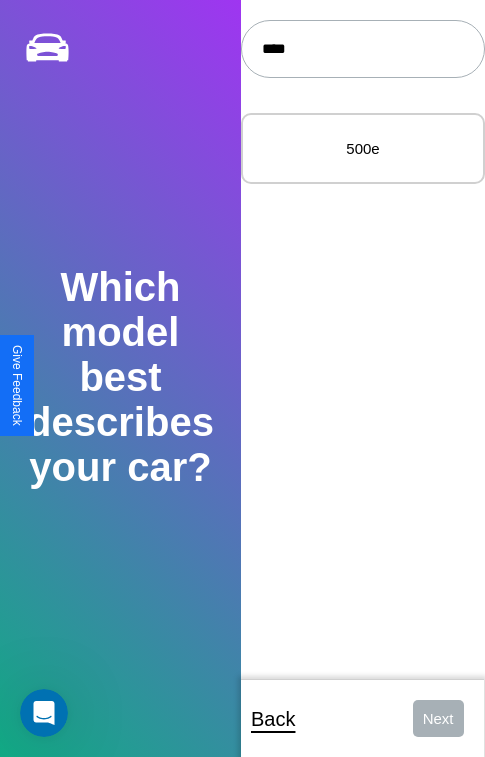 type on "****" 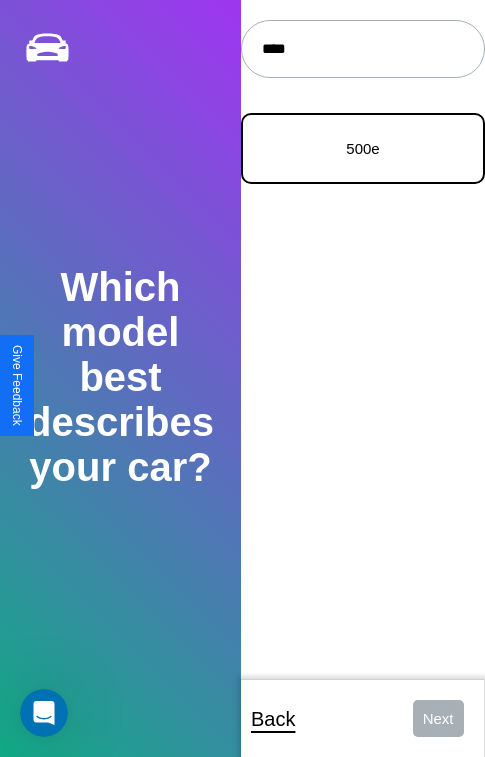 click on "500e" at bounding box center [363, 148] 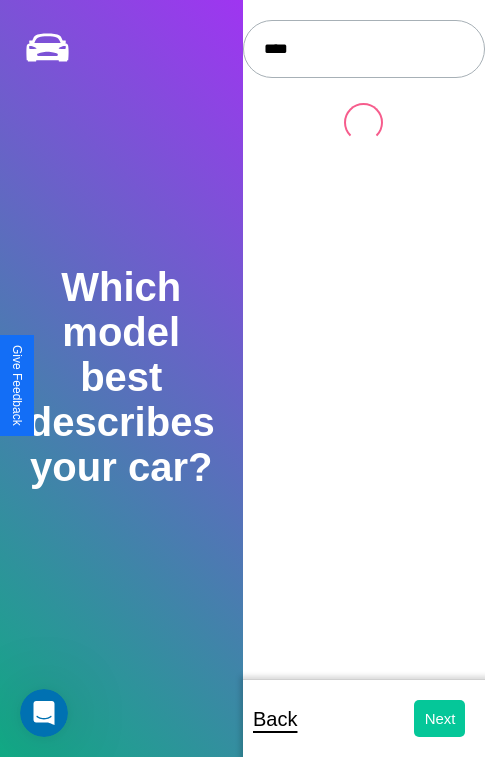 click on "Next" at bounding box center [439, 718] 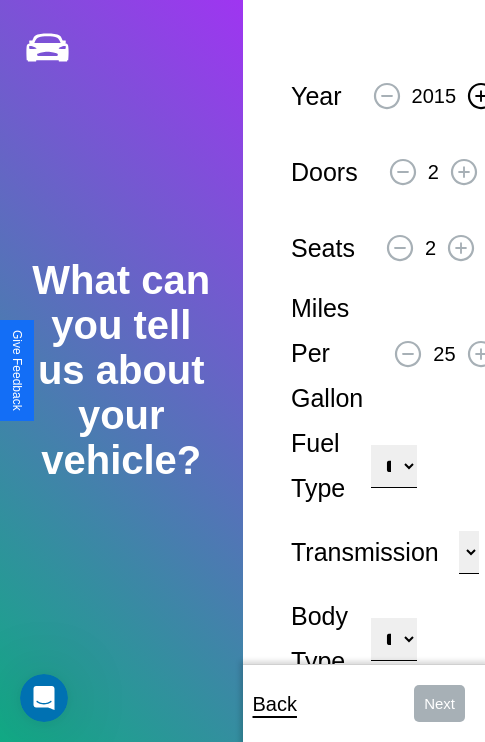 click 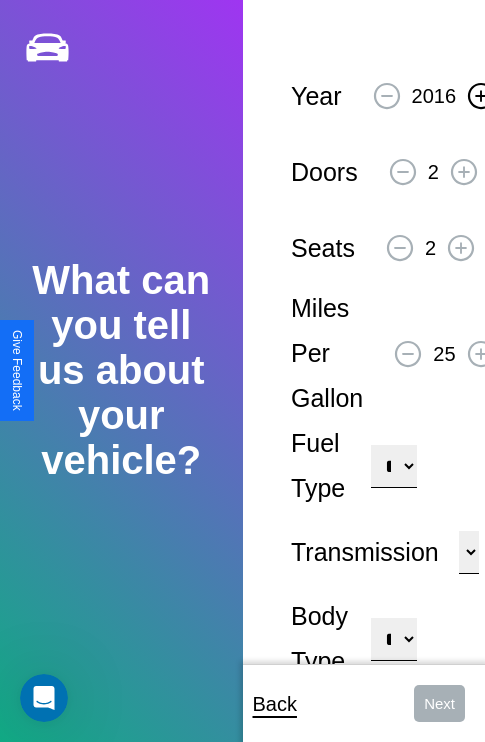 click 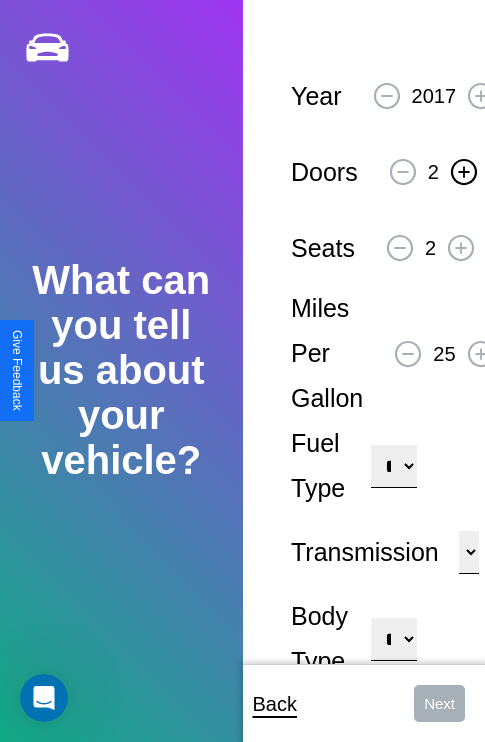 click 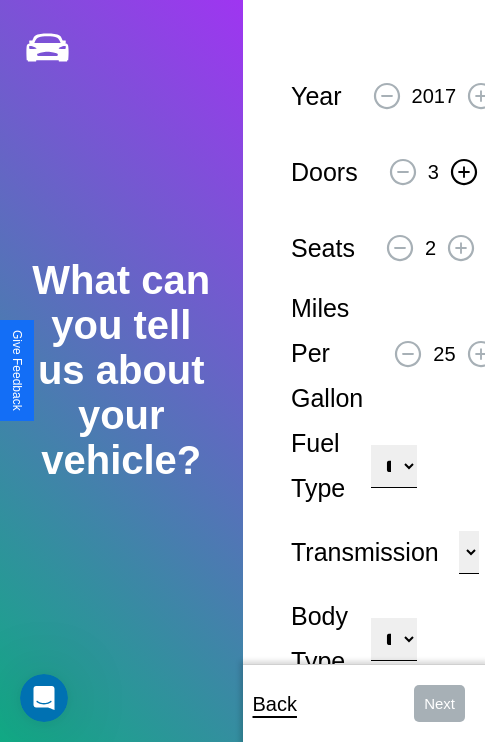 click 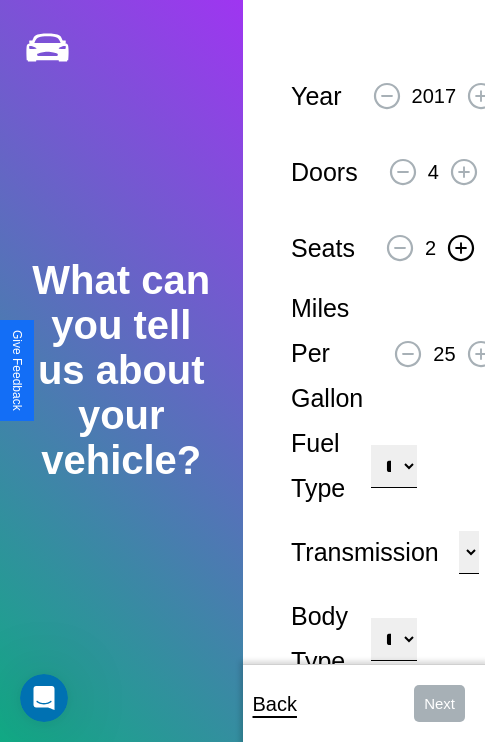 click 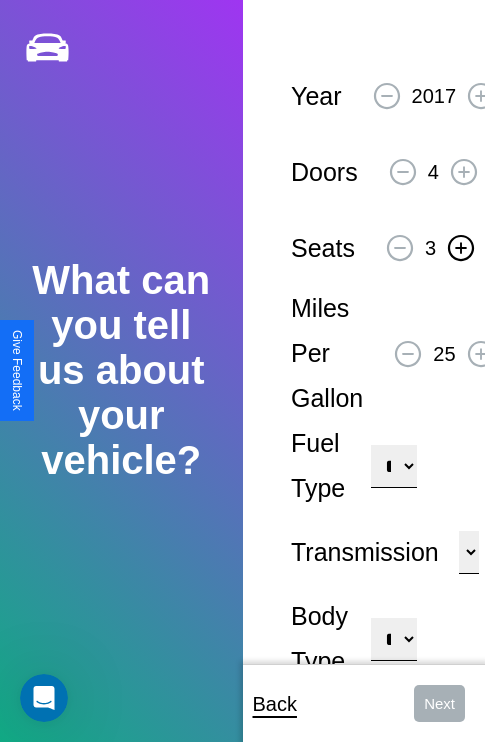 click 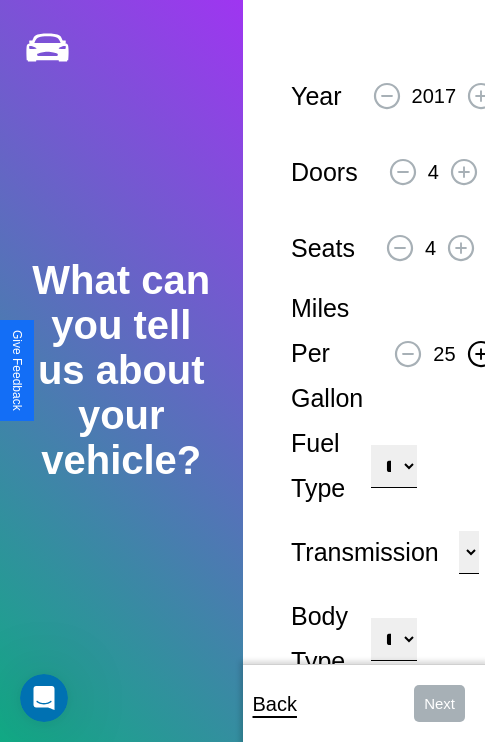 click 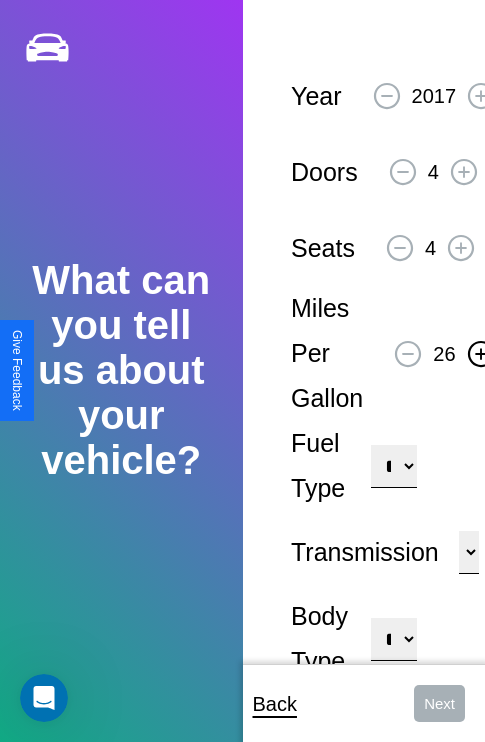 click on "**********" at bounding box center (393, 466) 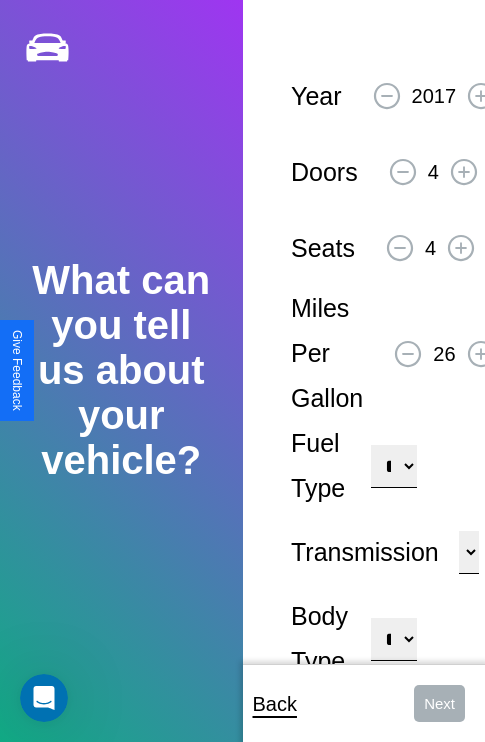 select on "**********" 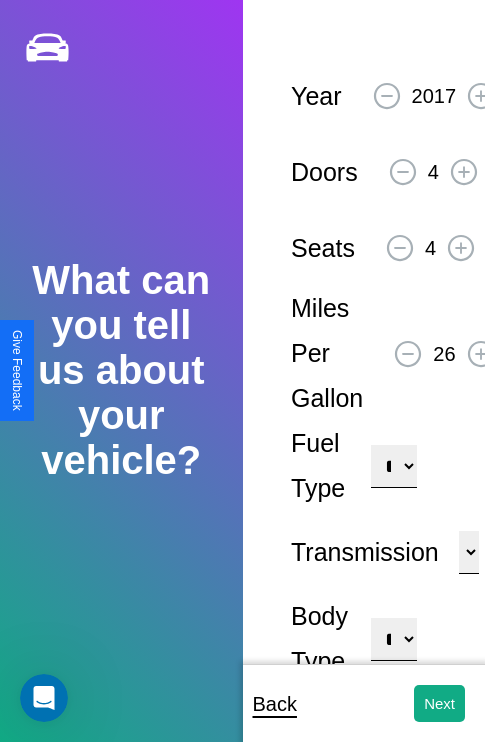 click on "**********" at bounding box center [393, 639] 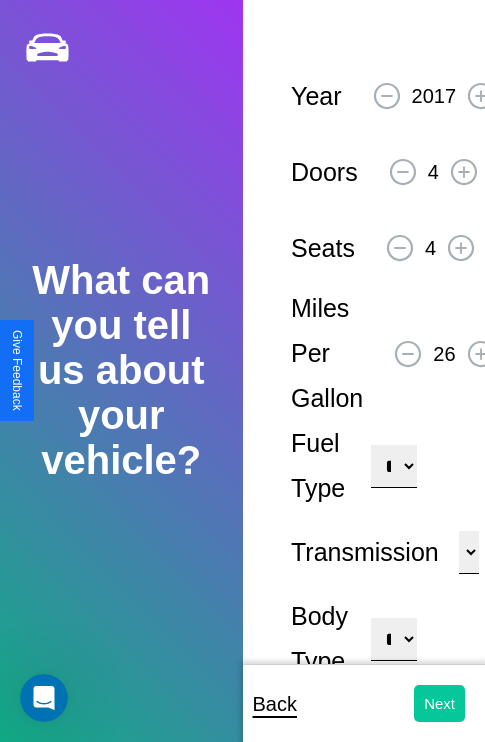 click on "Next" at bounding box center [439, 703] 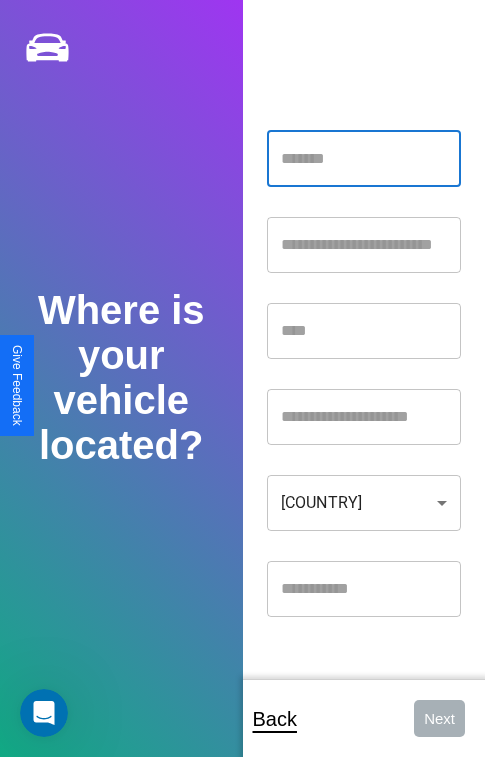 click at bounding box center [364, 159] 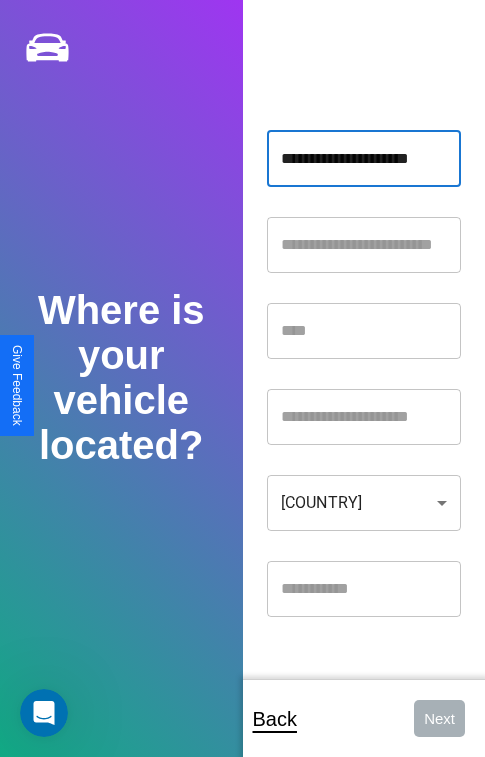 type on "**********" 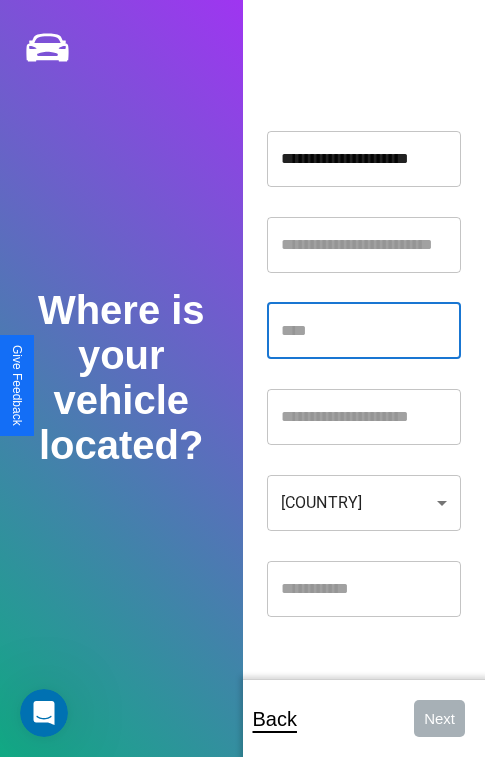 click at bounding box center [364, 331] 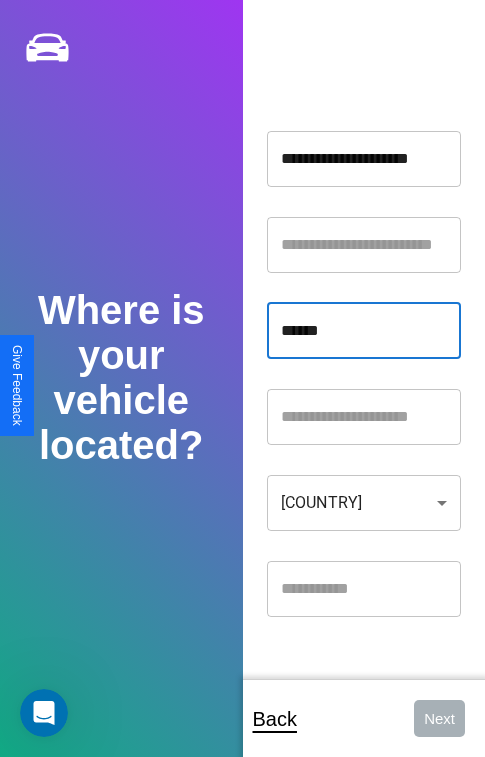 type on "******" 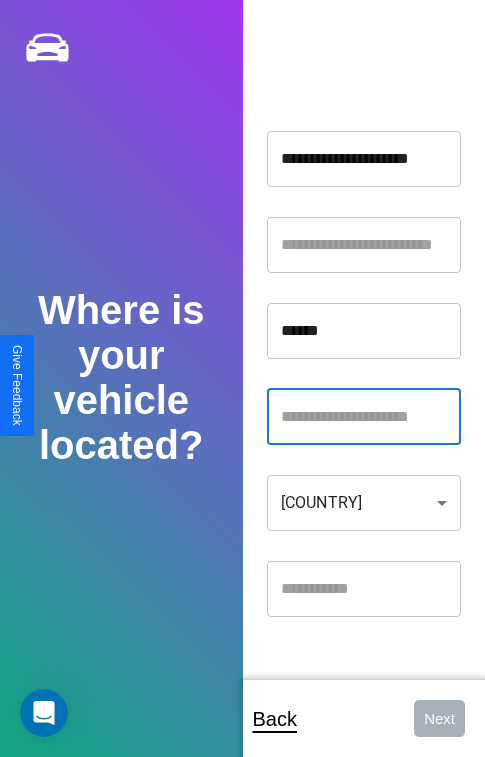 click at bounding box center (364, 417) 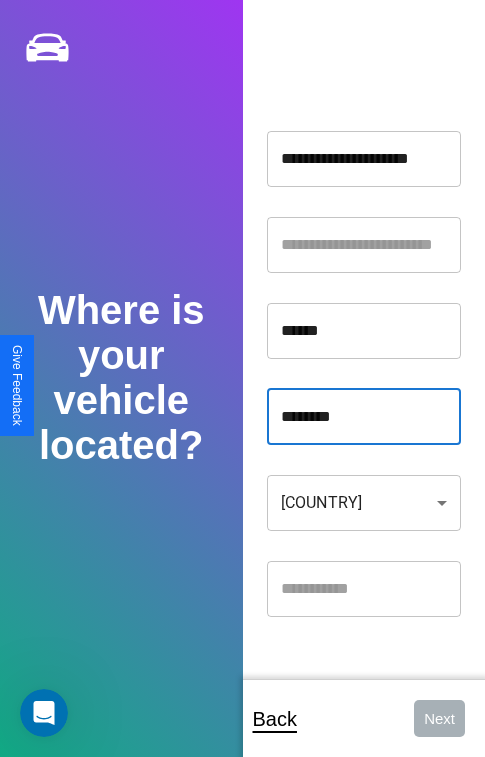 type on "********" 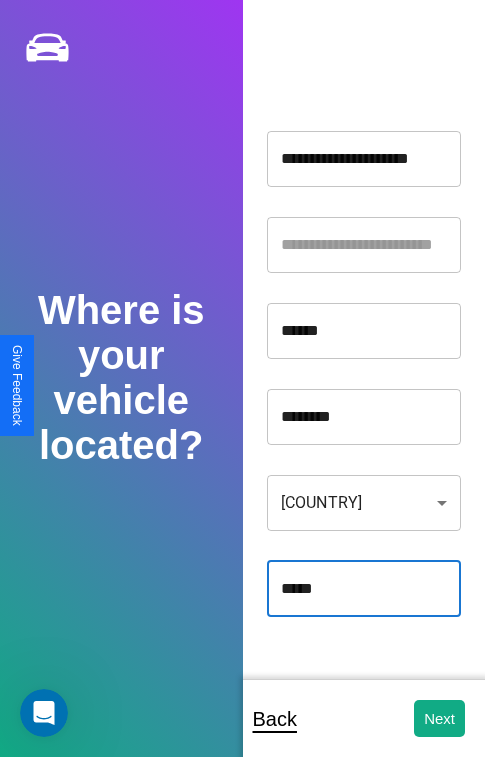 type on "*****" 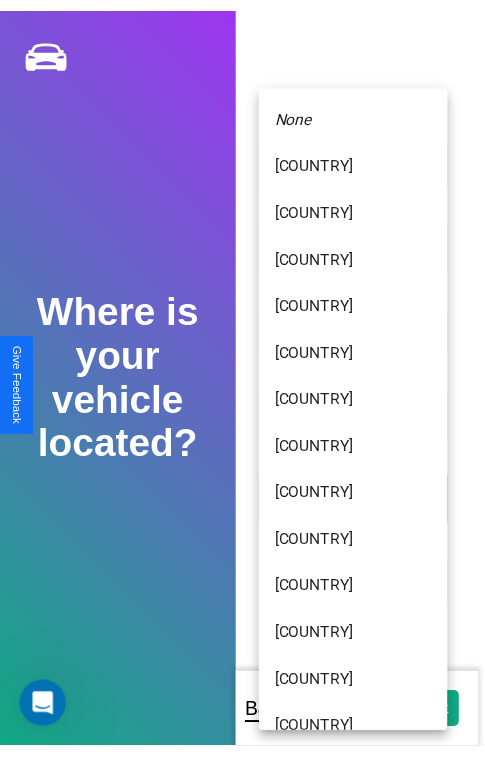 scroll, scrollTop: 459, scrollLeft: 0, axis: vertical 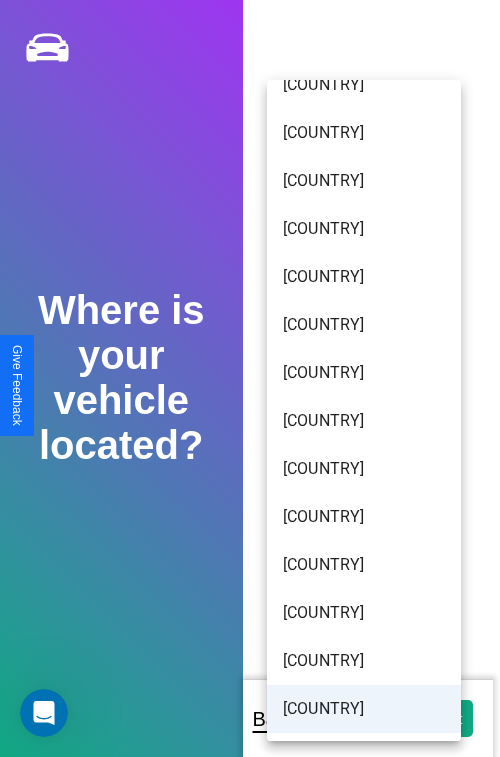 click on "[COUNTRY]" at bounding box center (364, 709) 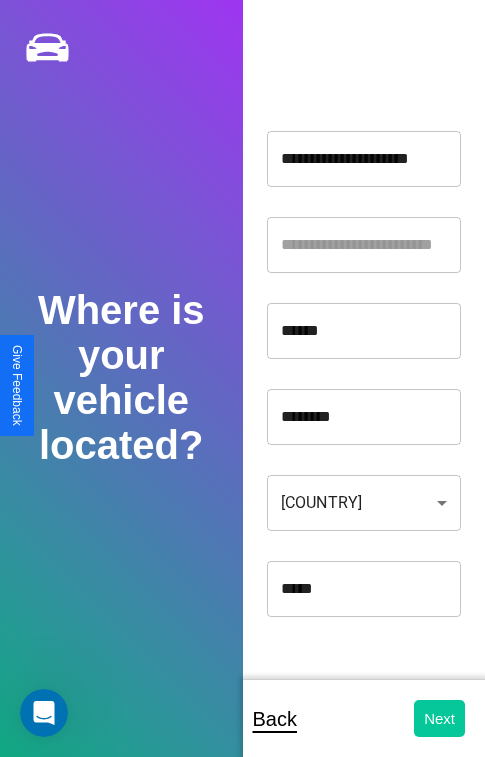 click on "Next" at bounding box center [439, 718] 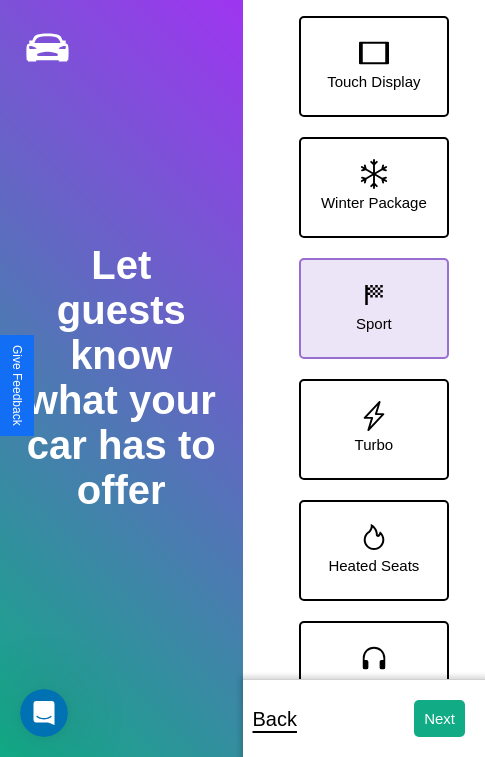 click 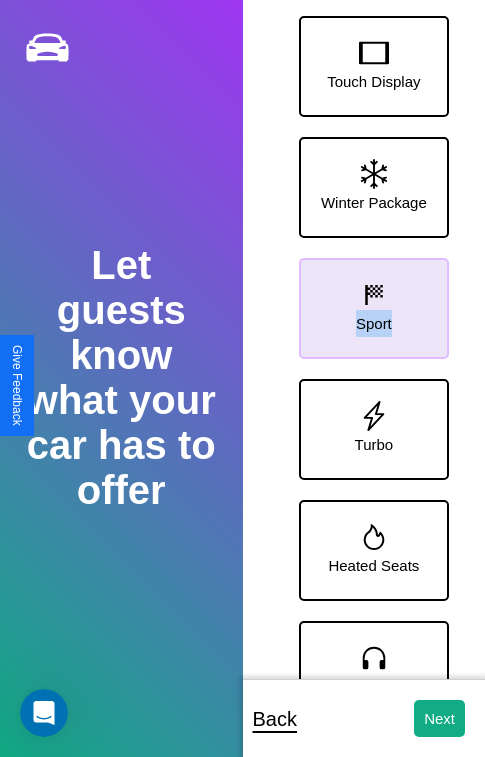 scroll, scrollTop: 249, scrollLeft: 0, axis: vertical 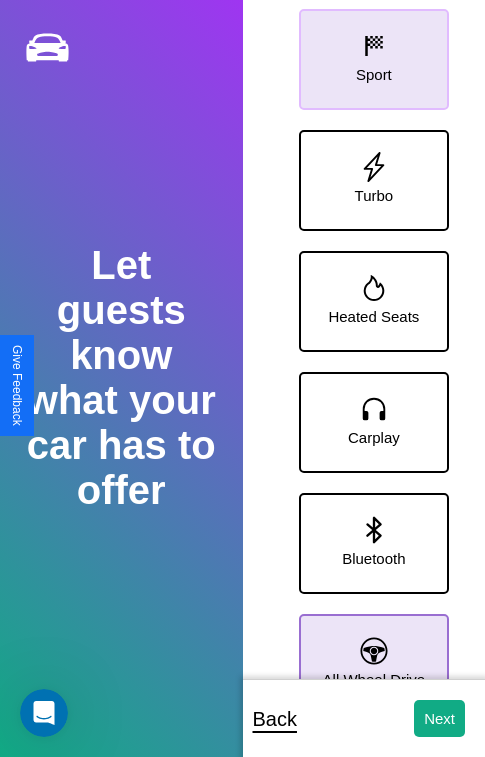 click 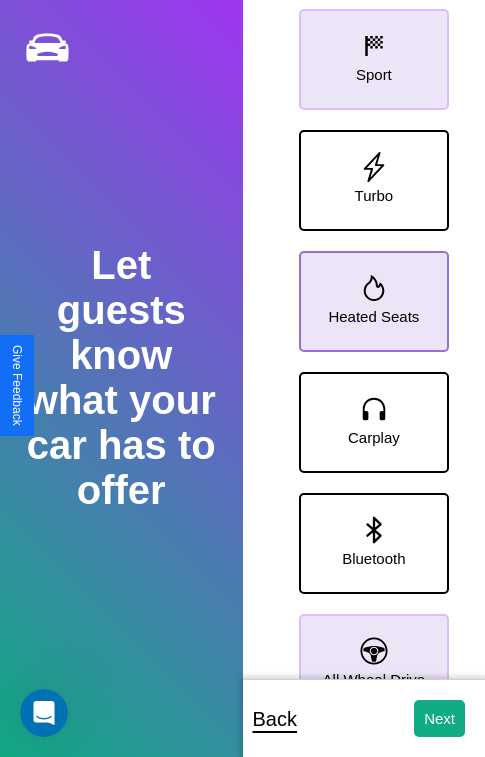 click 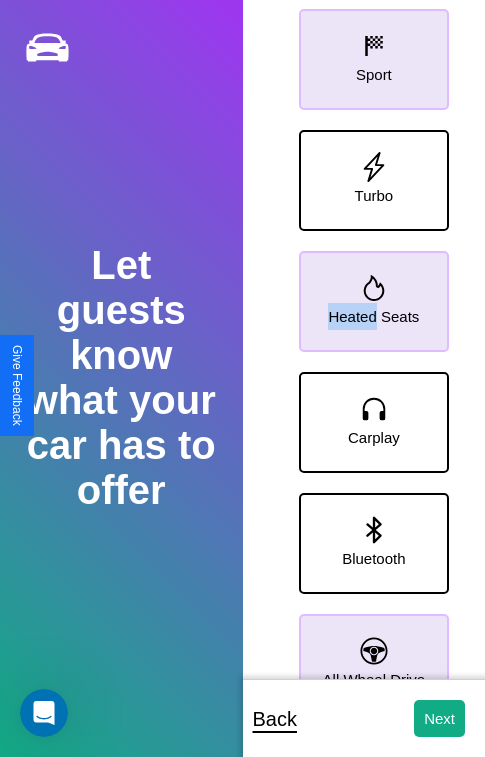 scroll, scrollTop: 0, scrollLeft: 0, axis: both 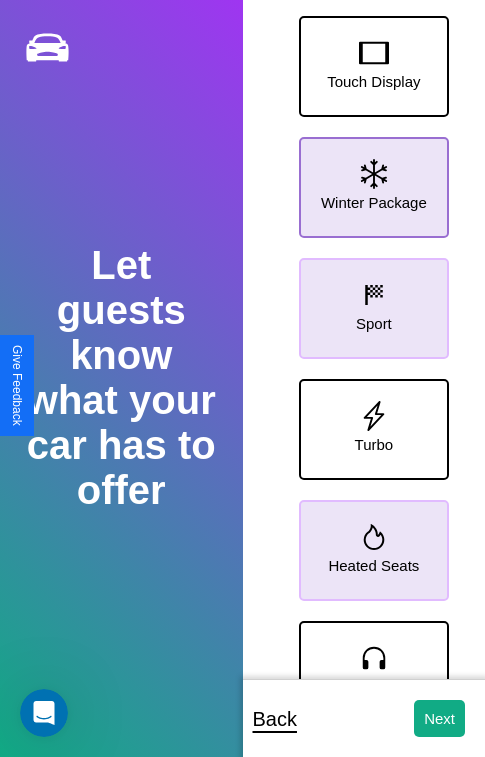 click 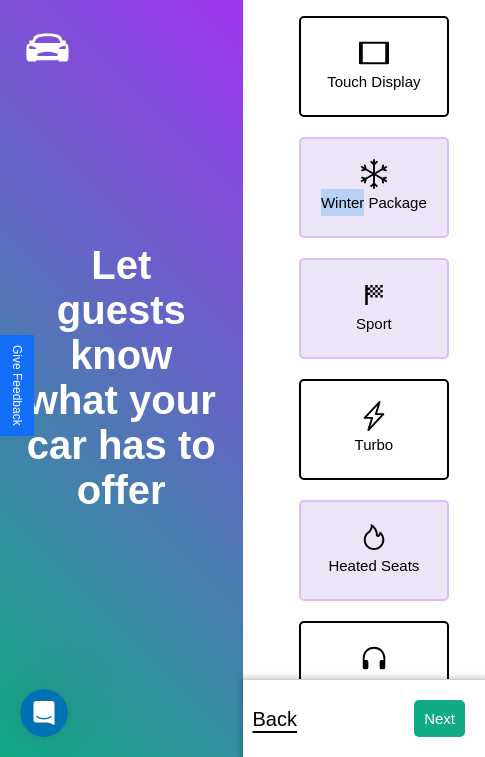 scroll, scrollTop: 370, scrollLeft: 0, axis: vertical 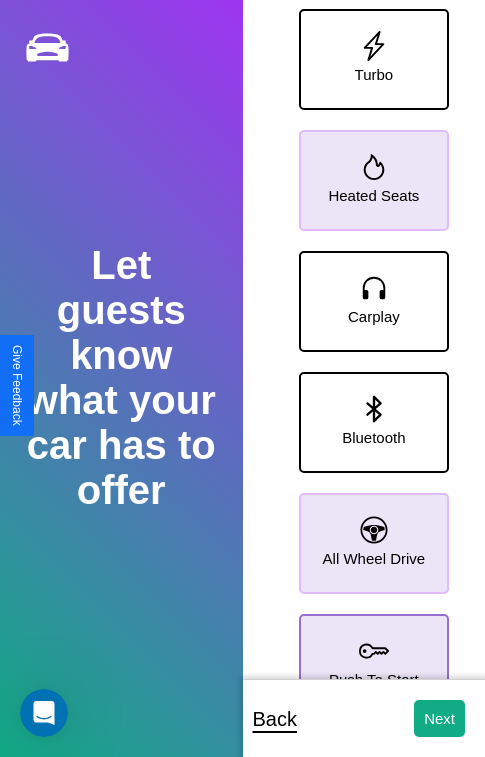 click 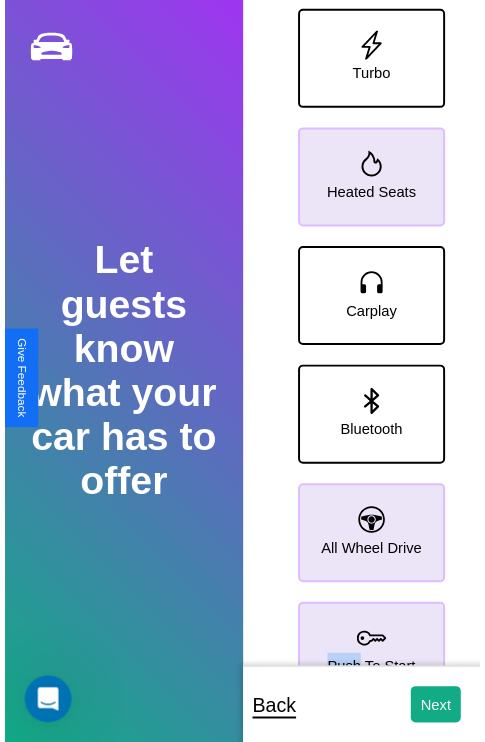 scroll, scrollTop: 0, scrollLeft: 0, axis: both 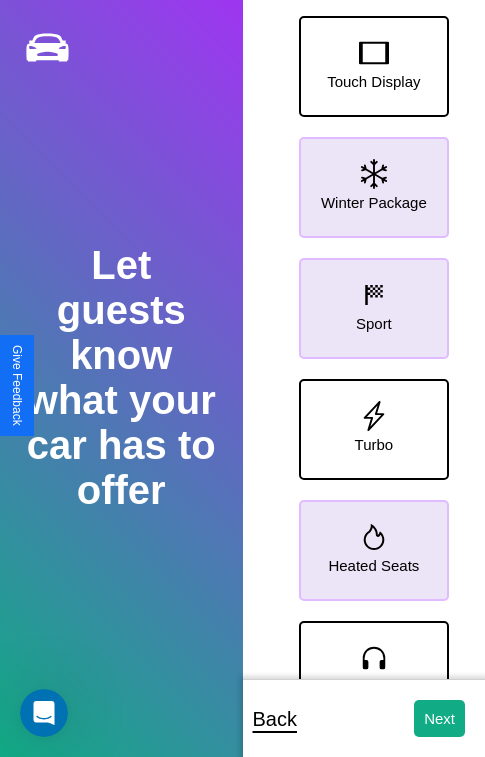 click 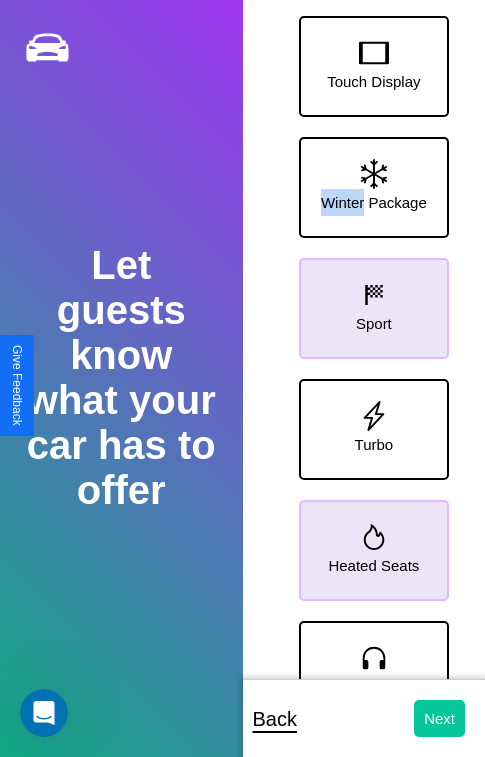 click on "Next" at bounding box center (439, 718) 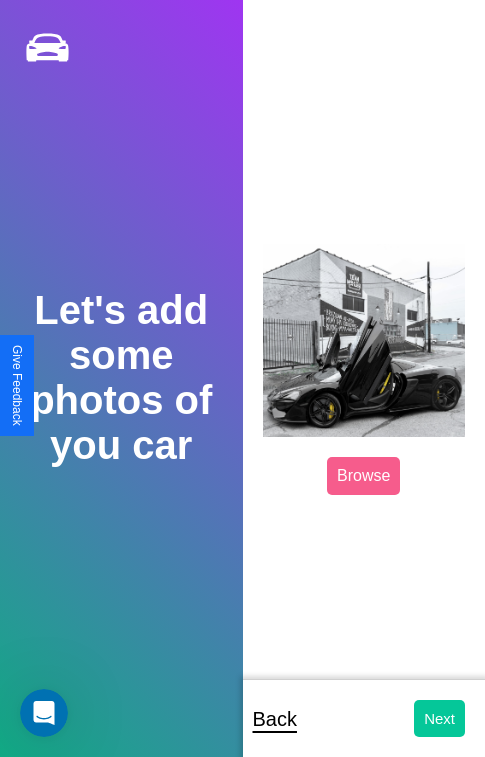 click on "Next" at bounding box center [439, 718] 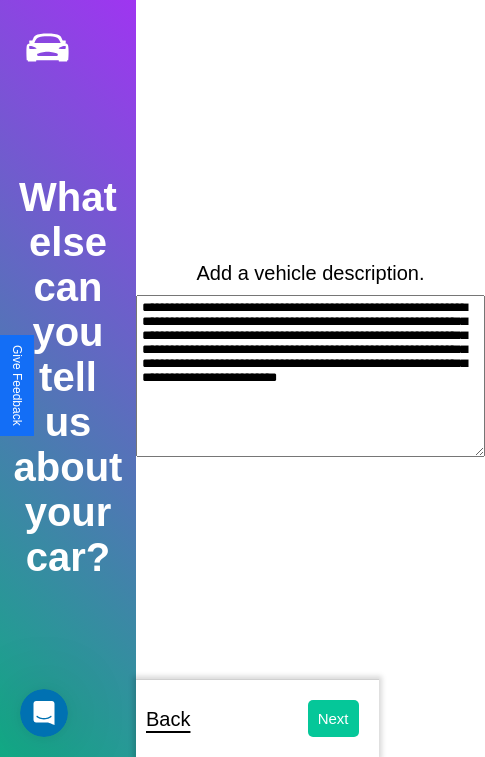 type on "**********" 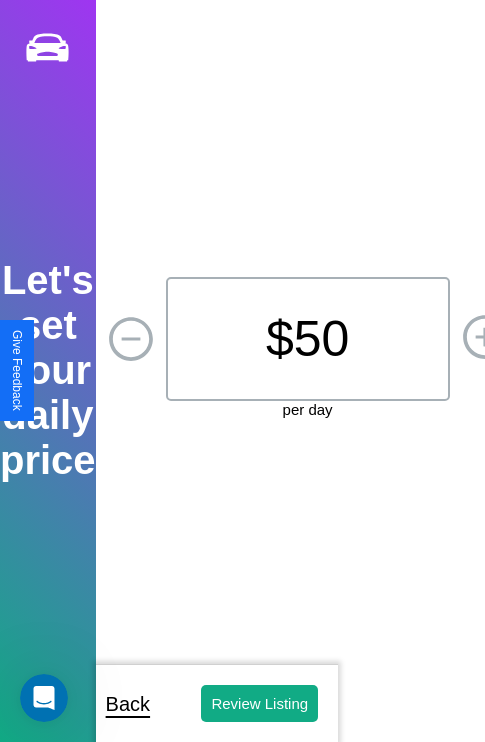 click on "$ 50" at bounding box center (308, 339) 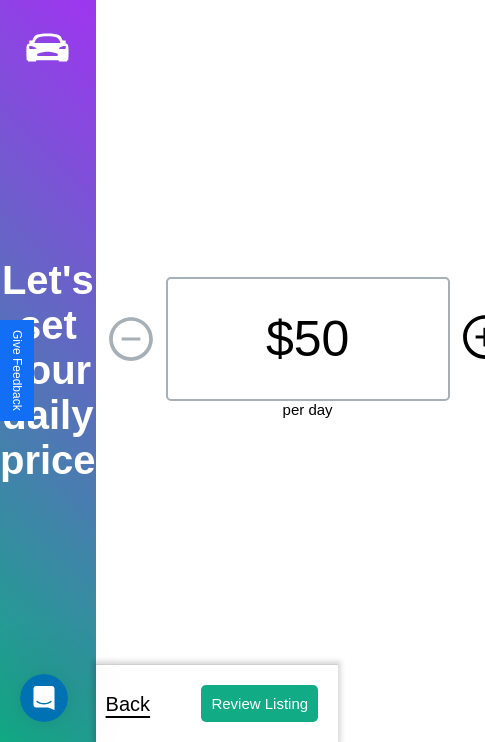 click 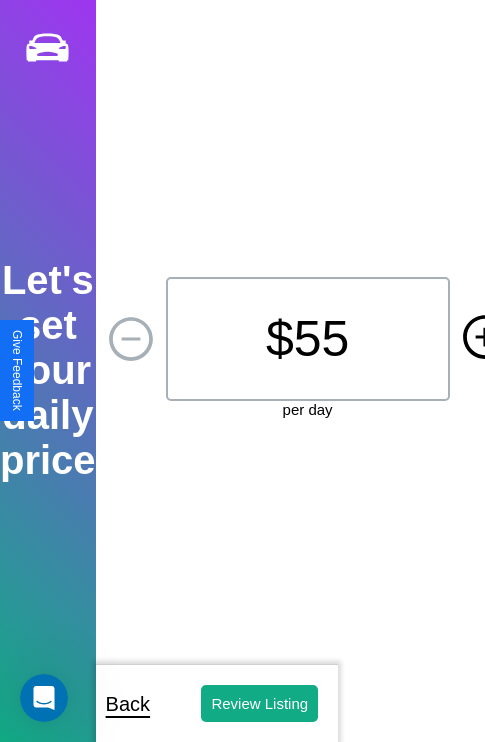 click 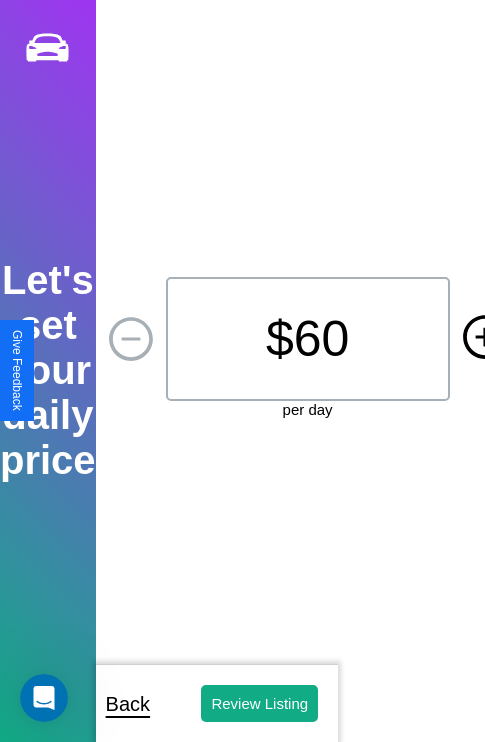click 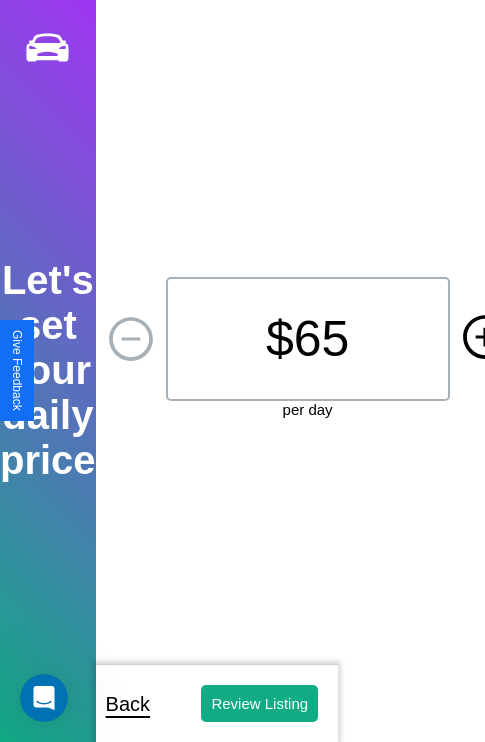 click 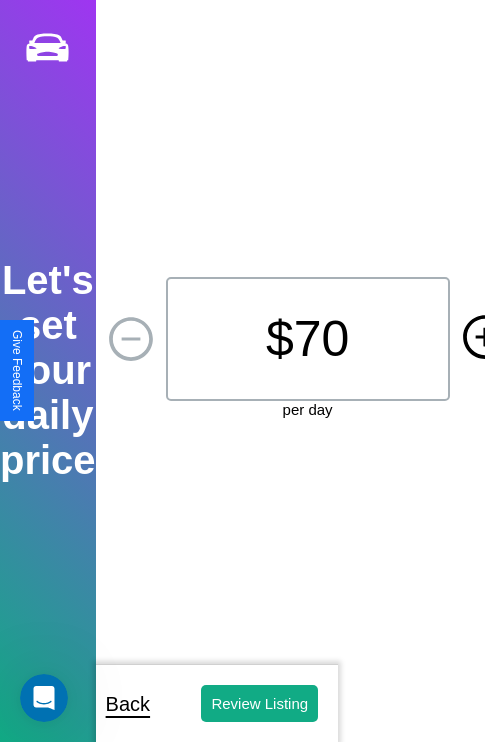 click 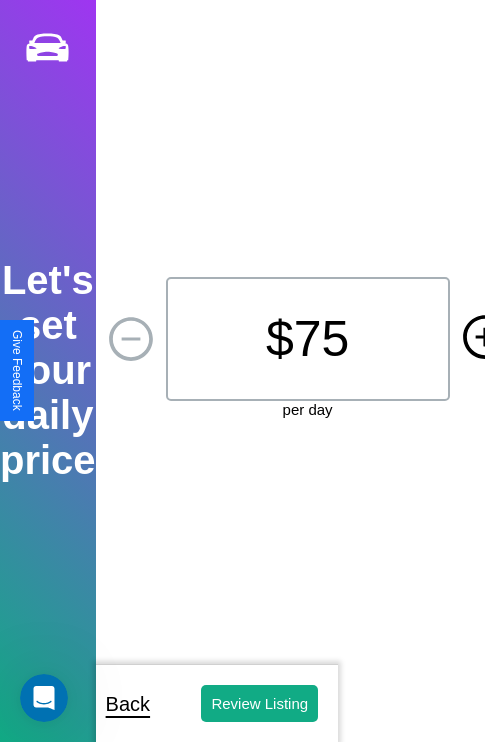 click 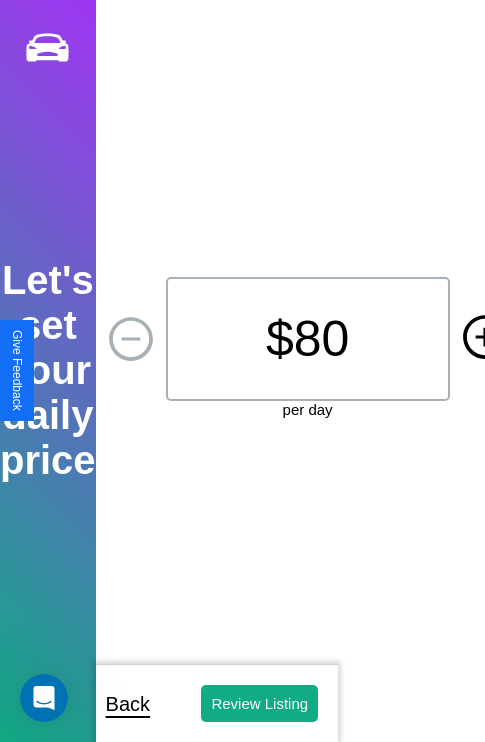 click 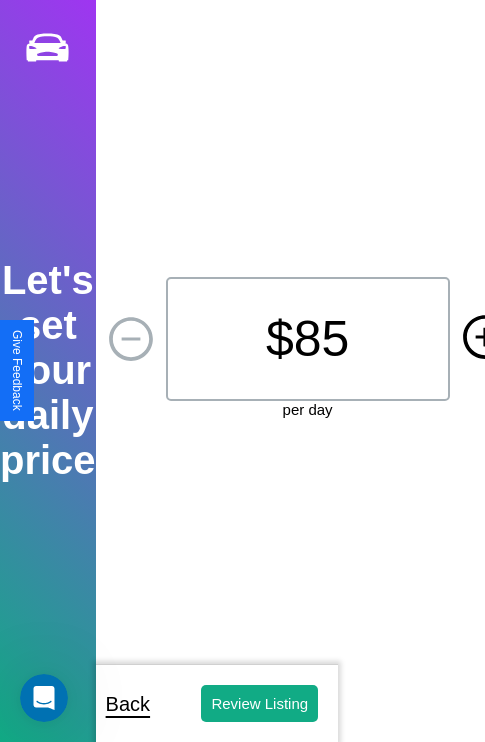 click 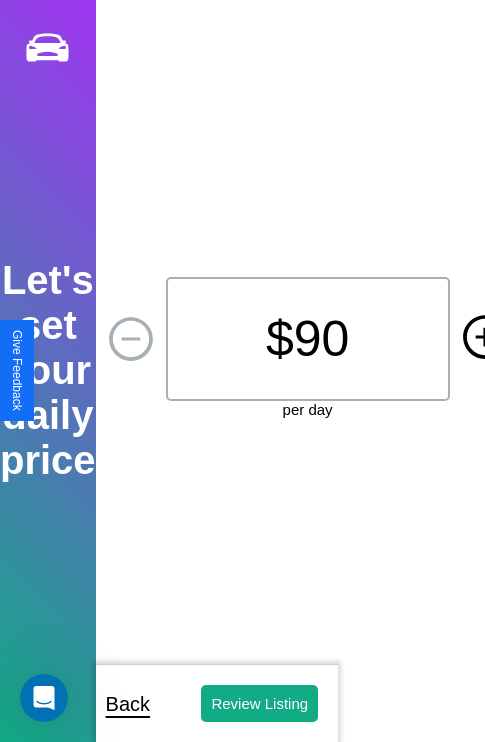 click 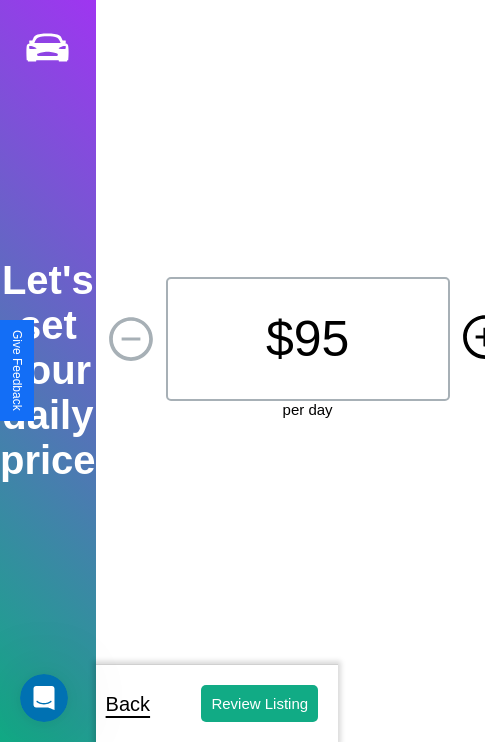 click 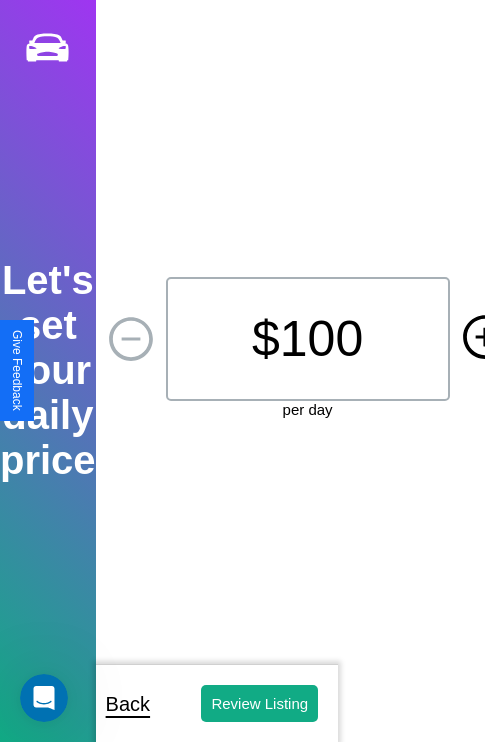 click 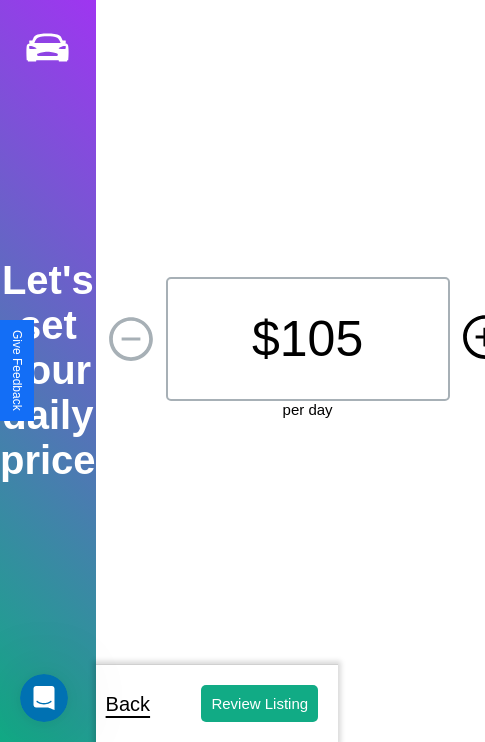 click 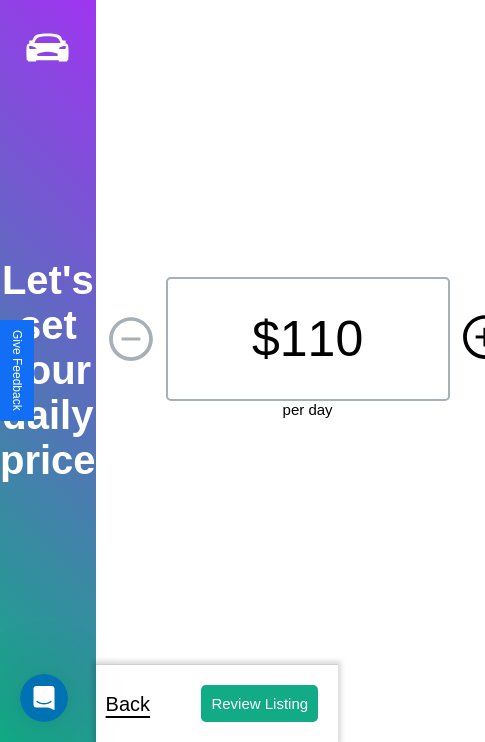 click 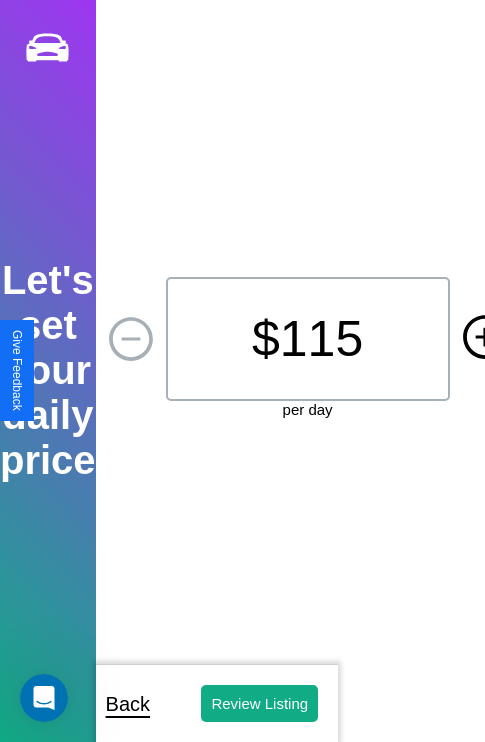 click 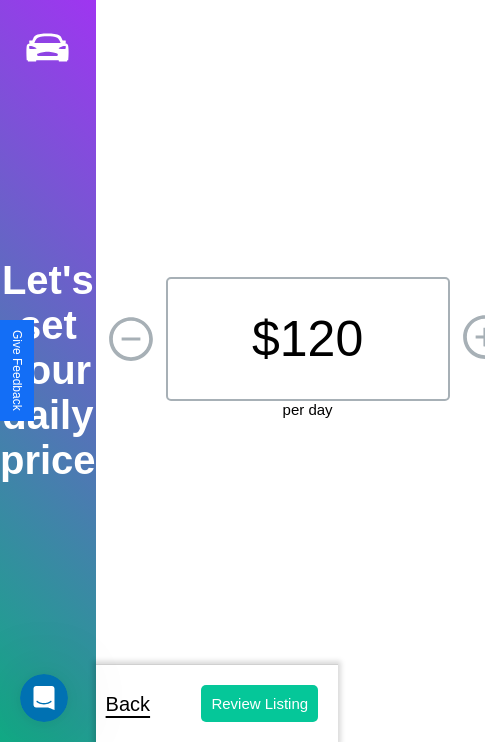 click on "Review Listing" at bounding box center (259, 703) 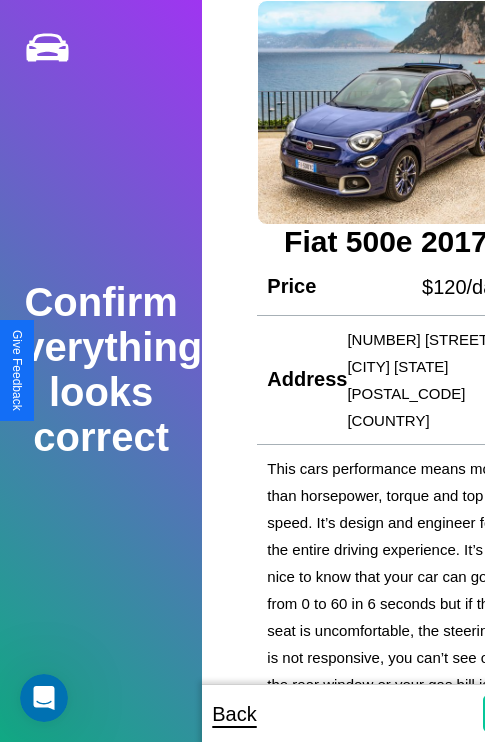 scroll, scrollTop: 5, scrollLeft: 54, axis: both 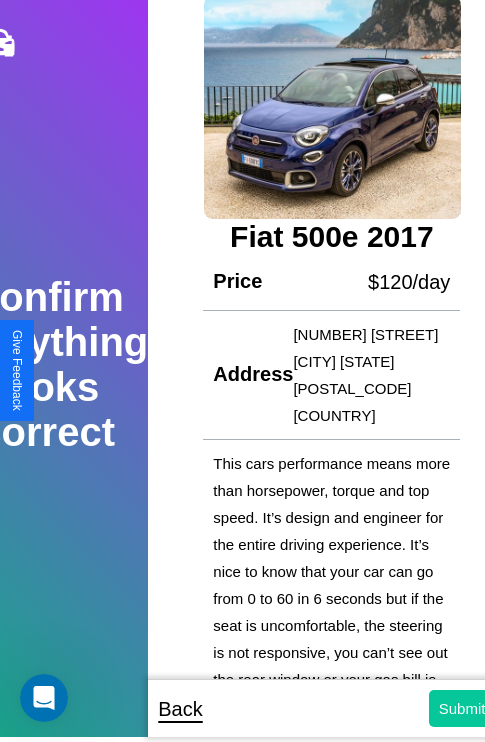 click on "Submit" at bounding box center (462, 708) 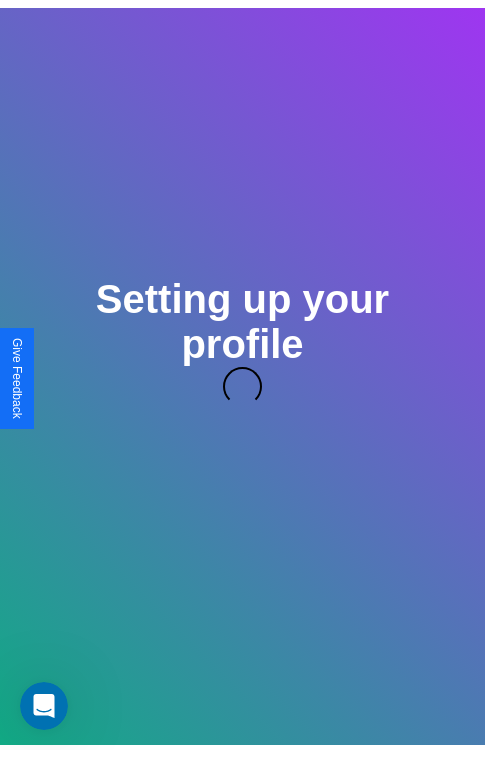 scroll, scrollTop: 5, scrollLeft: 0, axis: vertical 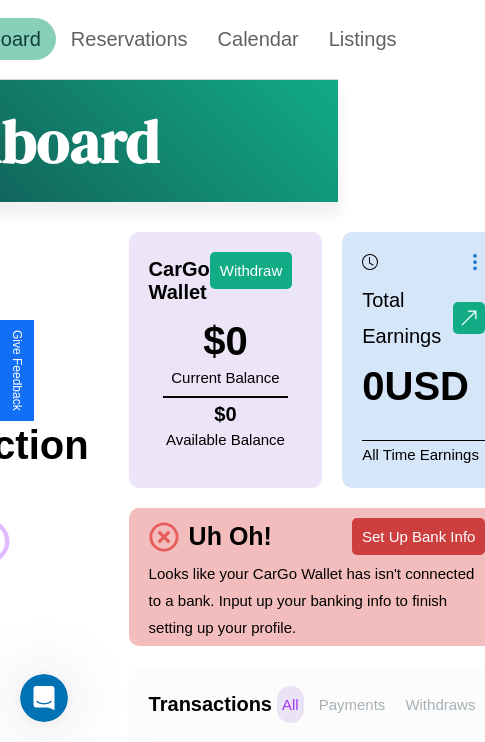 click on "Set Up Bank Info" at bounding box center [418, 536] 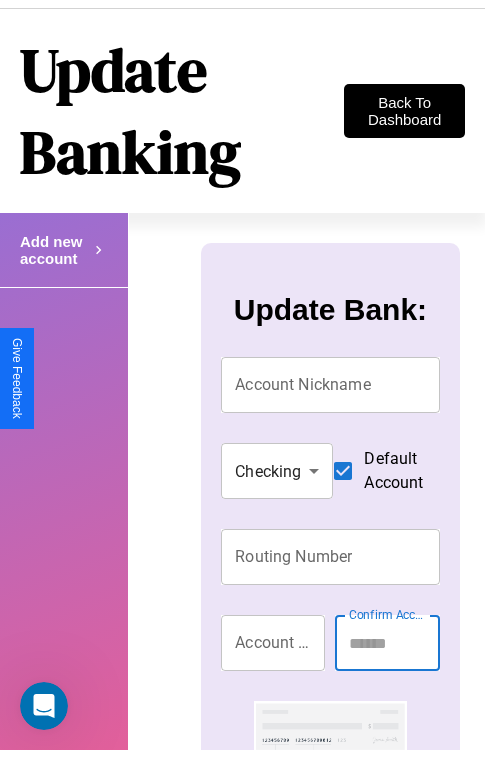 scroll, scrollTop: 0, scrollLeft: 0, axis: both 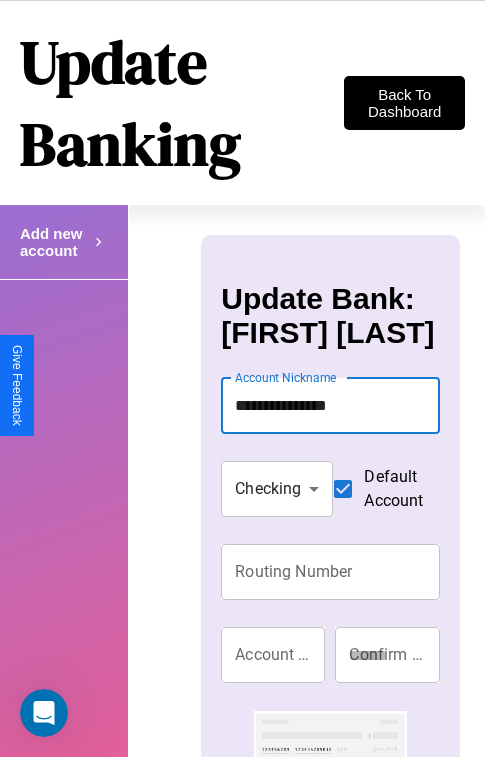 type on "**********" 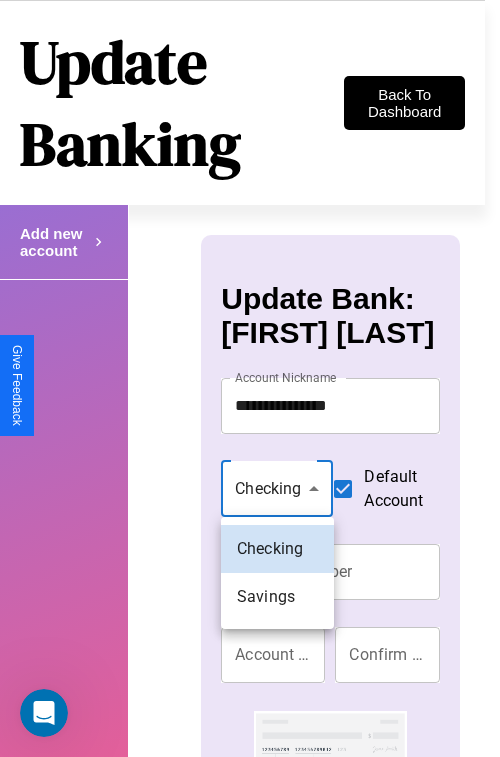 click at bounding box center [250, 378] 